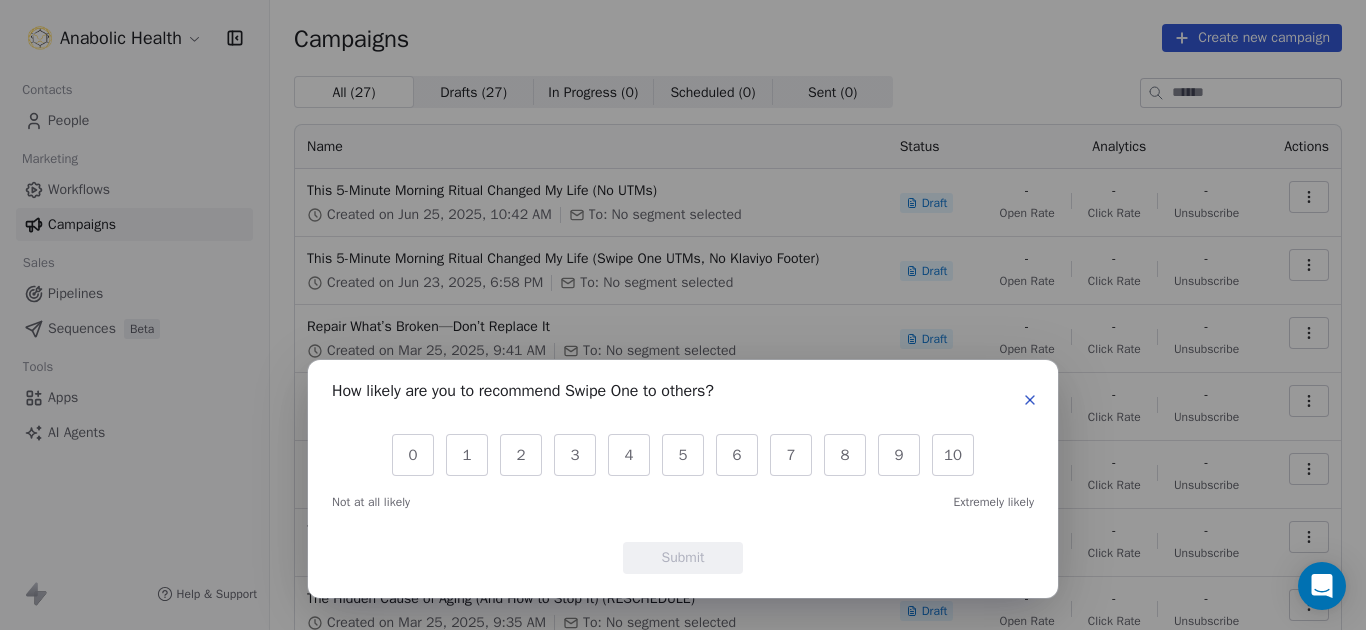 scroll, scrollTop: 0, scrollLeft: 0, axis: both 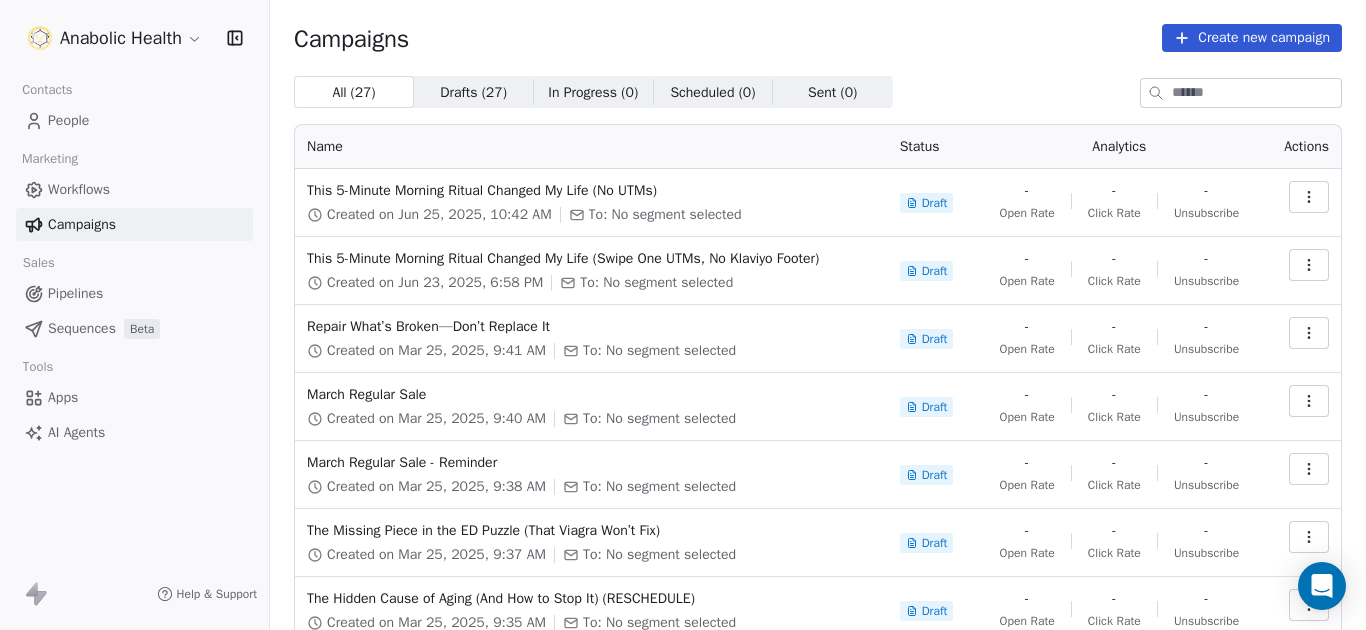 click on "Anabolic Health Contacts People Marketing Workflows Campaigns Sales Pipelines Sequences Beta Tools Apps AI Agents Help & Support Campaigns Create new campaign All ( 27 ) All ( 27 ) Drafts ( 27 ) Drafts ( 27 ) In Progress ( 0 ) In Progress ( 0 ) Scheduled ( 0 ) Scheduled ( 0 ) Sent ( 0 ) Sent ( 0 ) Name Status Analytics Actions This 5-Minute Morning Ritual Changed My Life (No UTMs) Created on Jun 25, 2025, 10:42 AM To: No segment selected Draft - Open Rate - Click Rate - Unsubscribe This 5-Minute Morning Ritual Changed My Life (Swipe One UTMs, No Klaviyo Footer) Created on Jun 23, 2025, 6:58 PM To: No segment selected Draft - Open Rate - Click Rate - Unsubscribe Repair What’s Broken—Don’t Replace It Created on Mar 25, 2025, 9:41 AM To: No segment selected Draft - Open Rate - Click Rate - Unsubscribe March Regular Sale Created on Mar 25, 2025, 9:40 AM To: No segment selected Draft - Open Rate - Click Rate - Unsubscribe March Regular Sale - Reminder Created on Mar 25, 2025, 9:38 AM Draft - Open Rate - -" at bounding box center (683, 315) 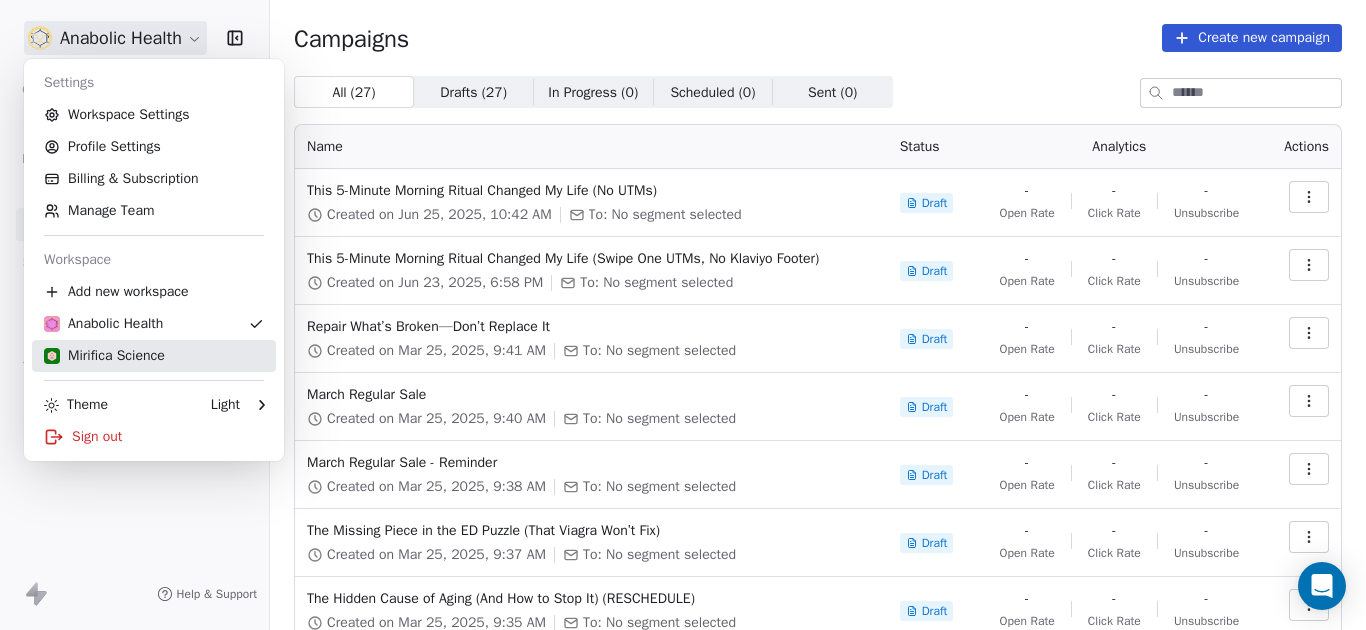 click on "Mirifica Science" at bounding box center (104, 356) 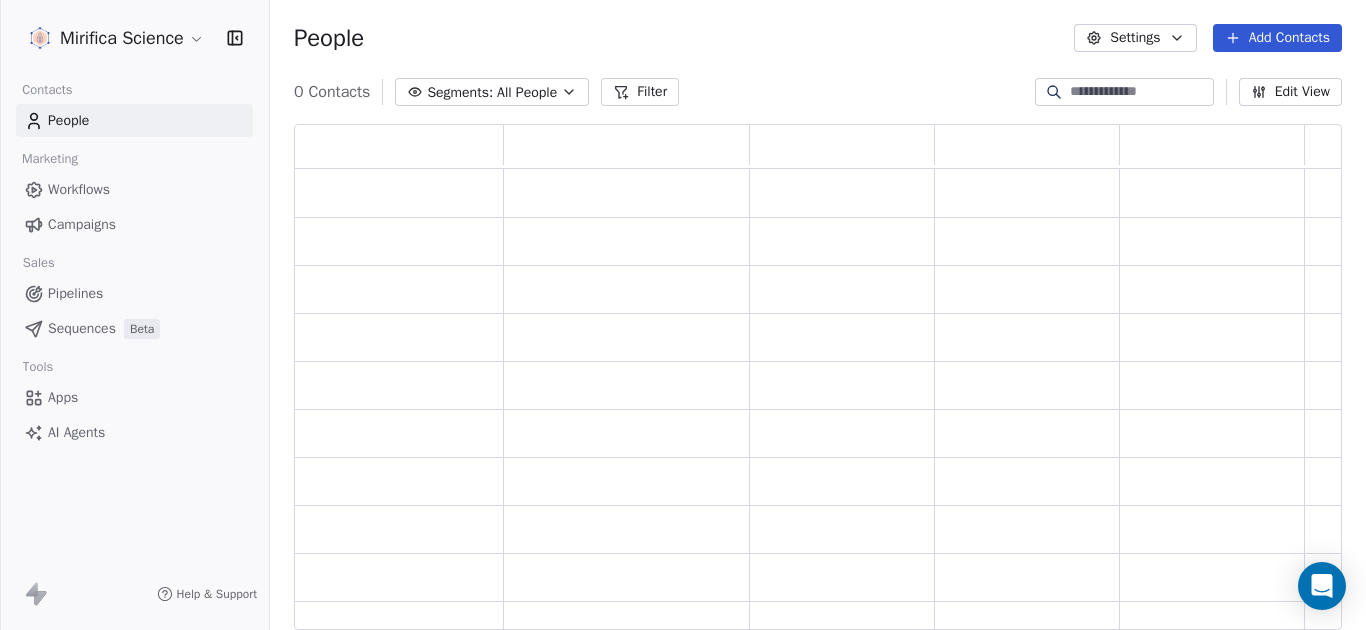 scroll, scrollTop: 16, scrollLeft: 16, axis: both 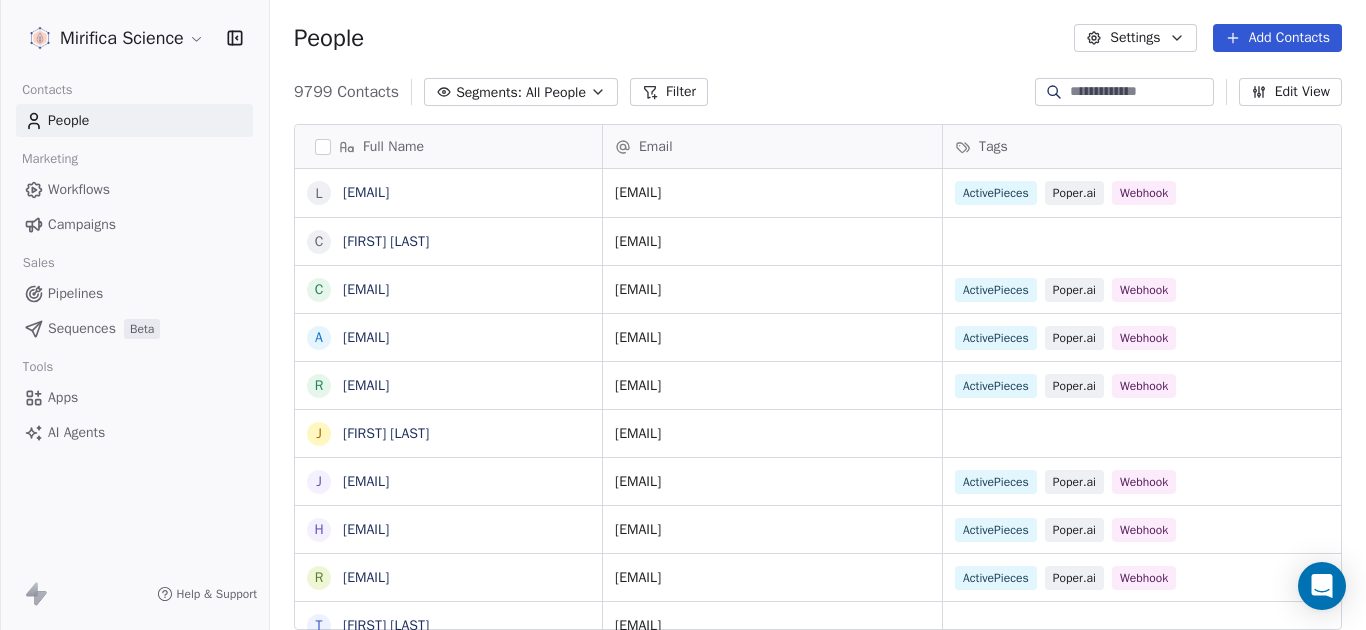 click on "Campaigns" at bounding box center (82, 224) 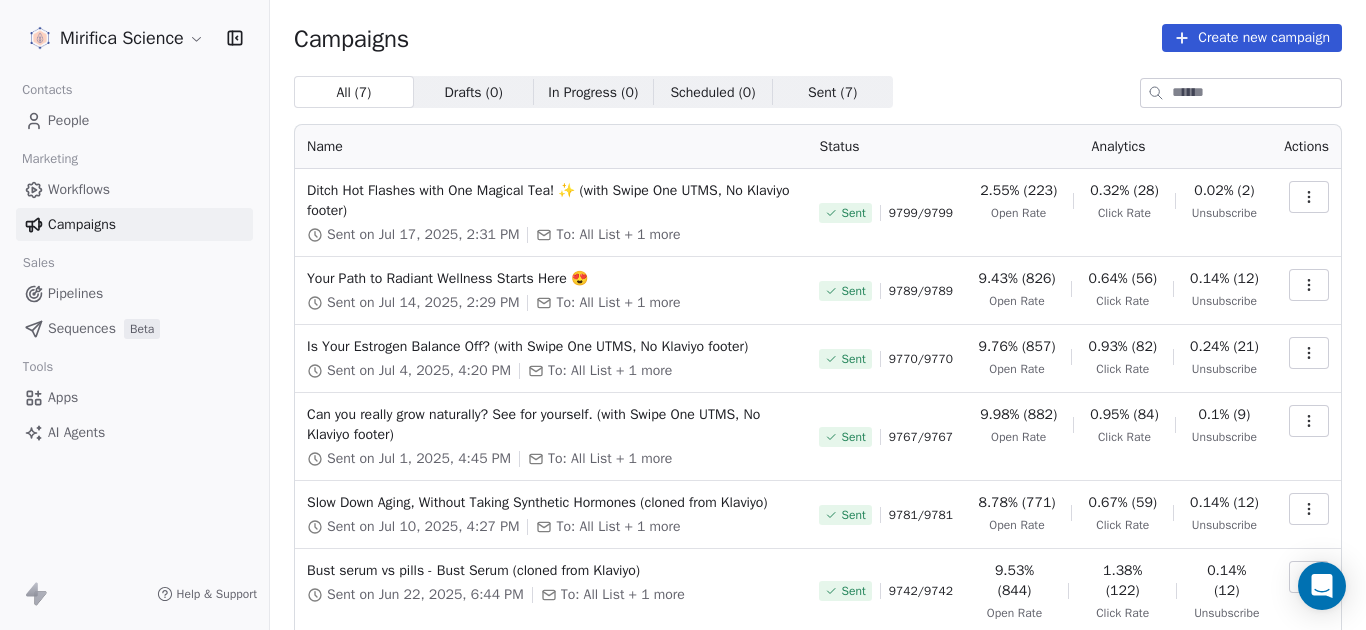 click on "Sent ( 7 )" at bounding box center [832, 92] 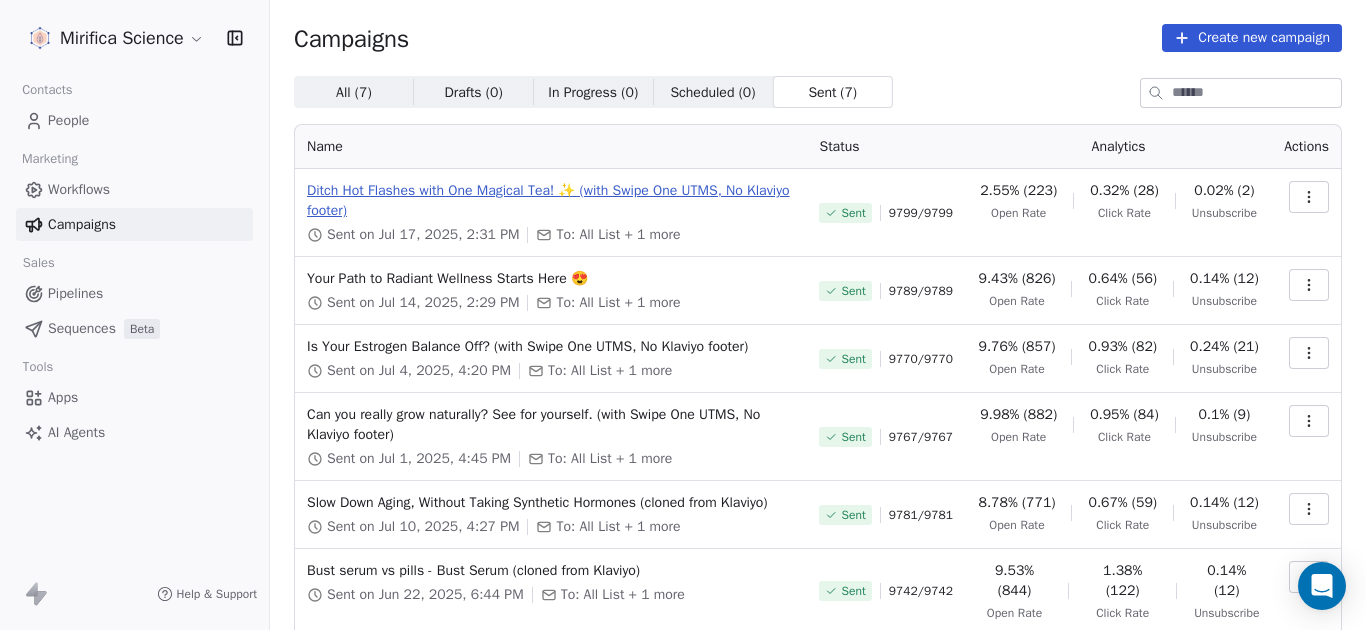 click on "Ditch Hot Flashes with One Magical Tea! ✨ (with Swipe One UTMS, No Klaviyo footer)" at bounding box center (551, 201) 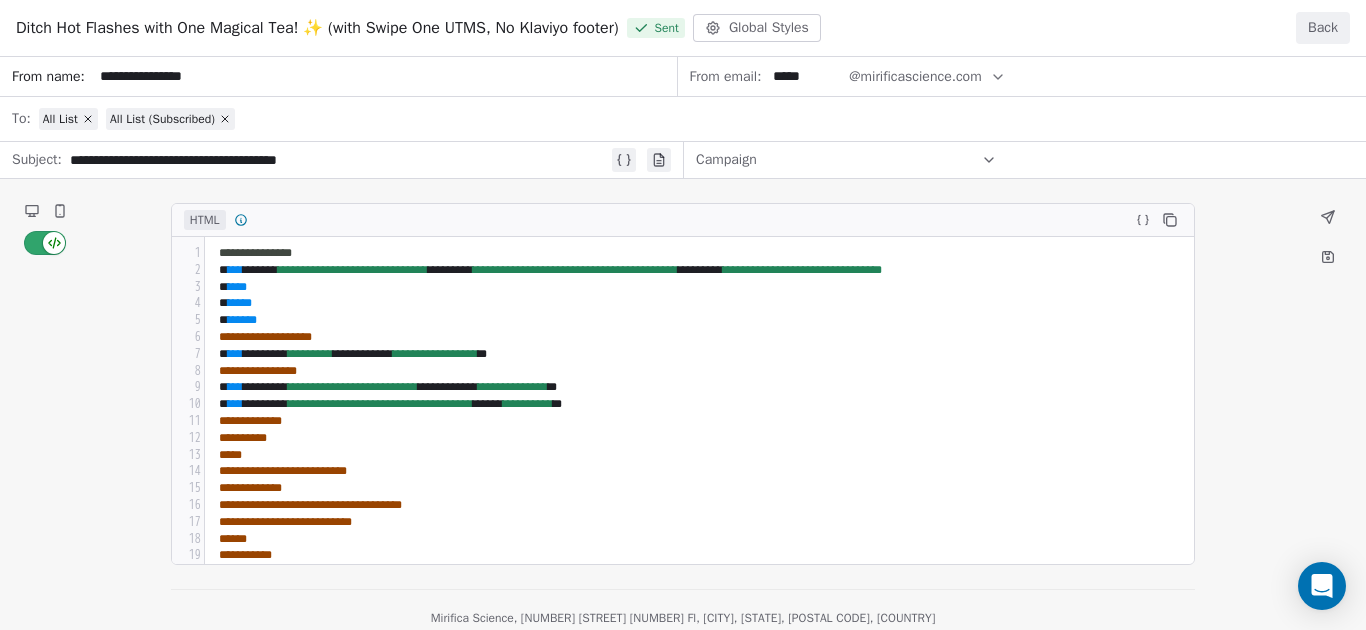 click on "**********" at bounding box center [683, 343] 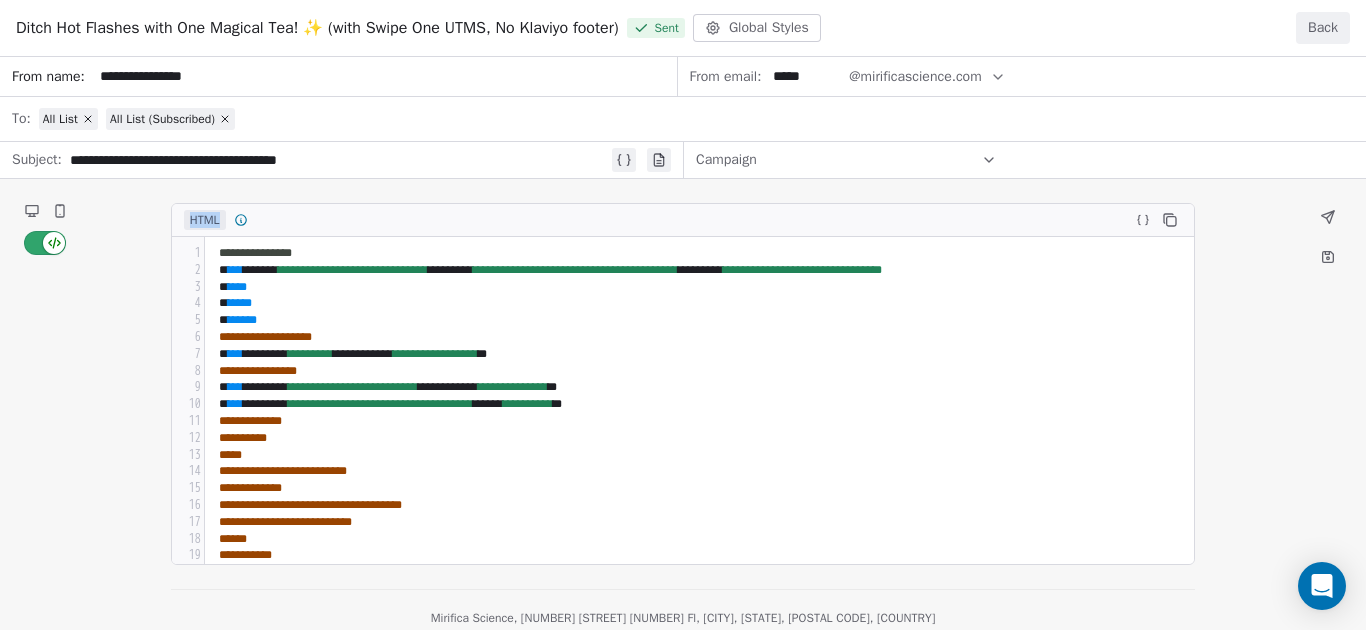 click on "**********" at bounding box center [683, 343] 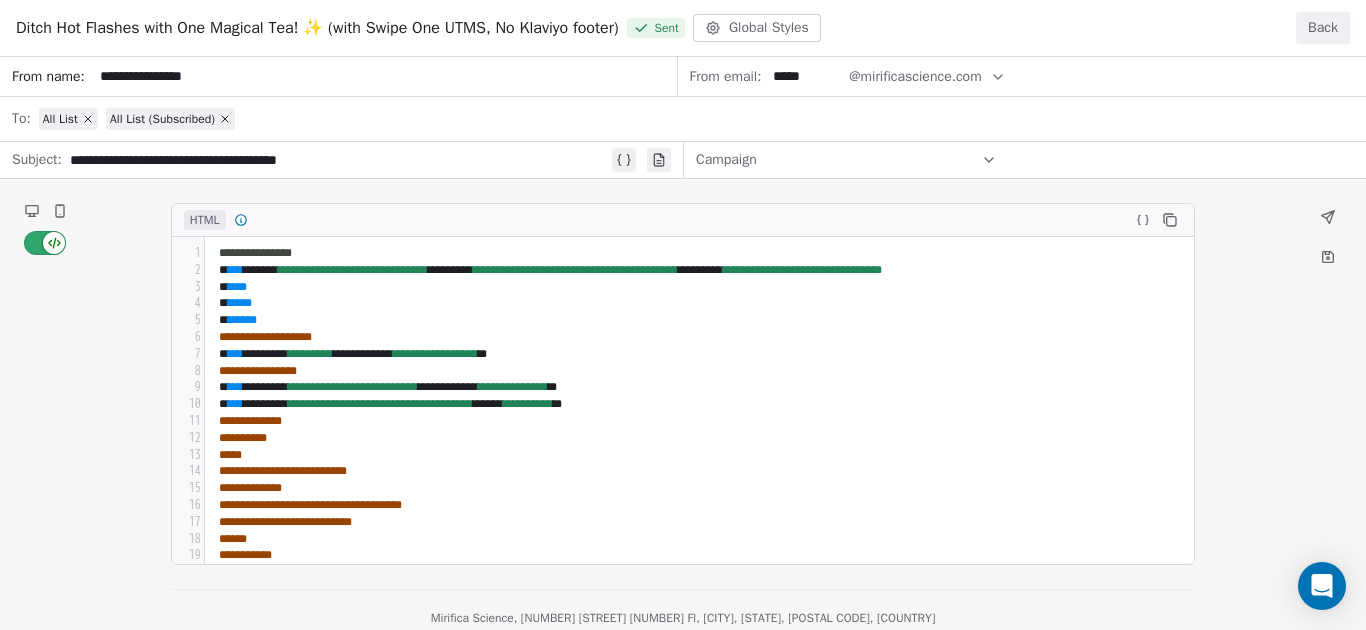 click on "**********" at bounding box center (683, 343) 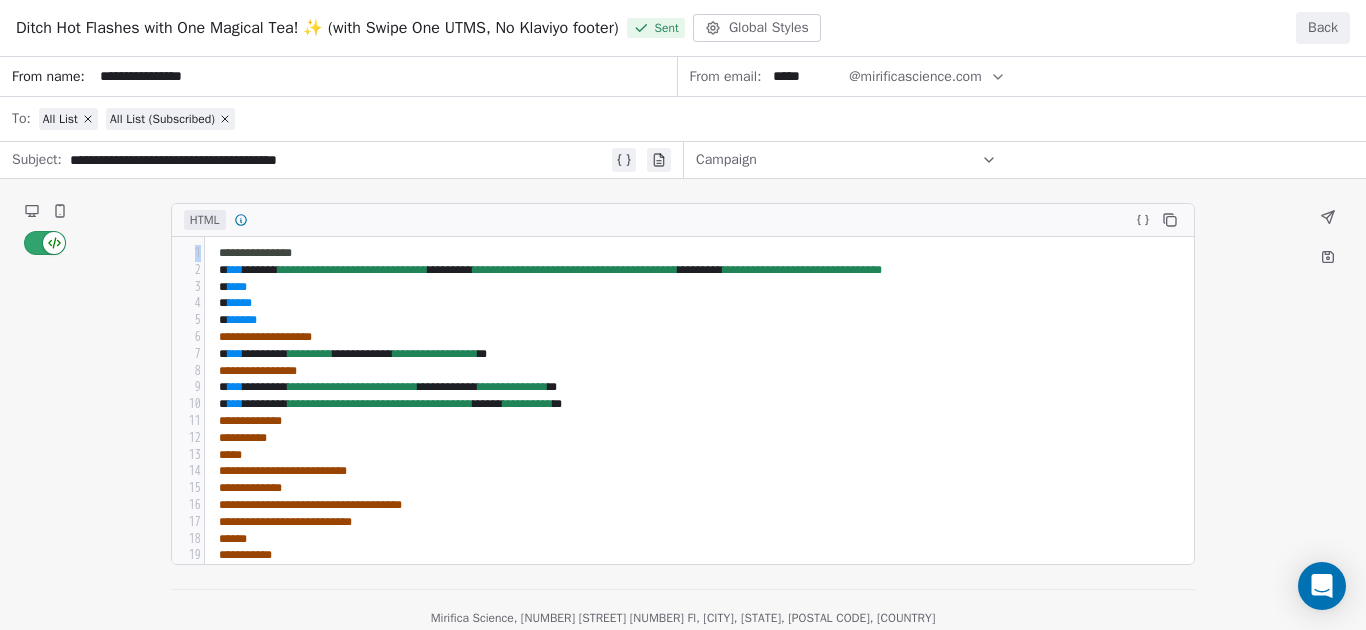drag, startPoint x: 55, startPoint y: 248, endPoint x: 54, endPoint y: 229, distance: 19.026299 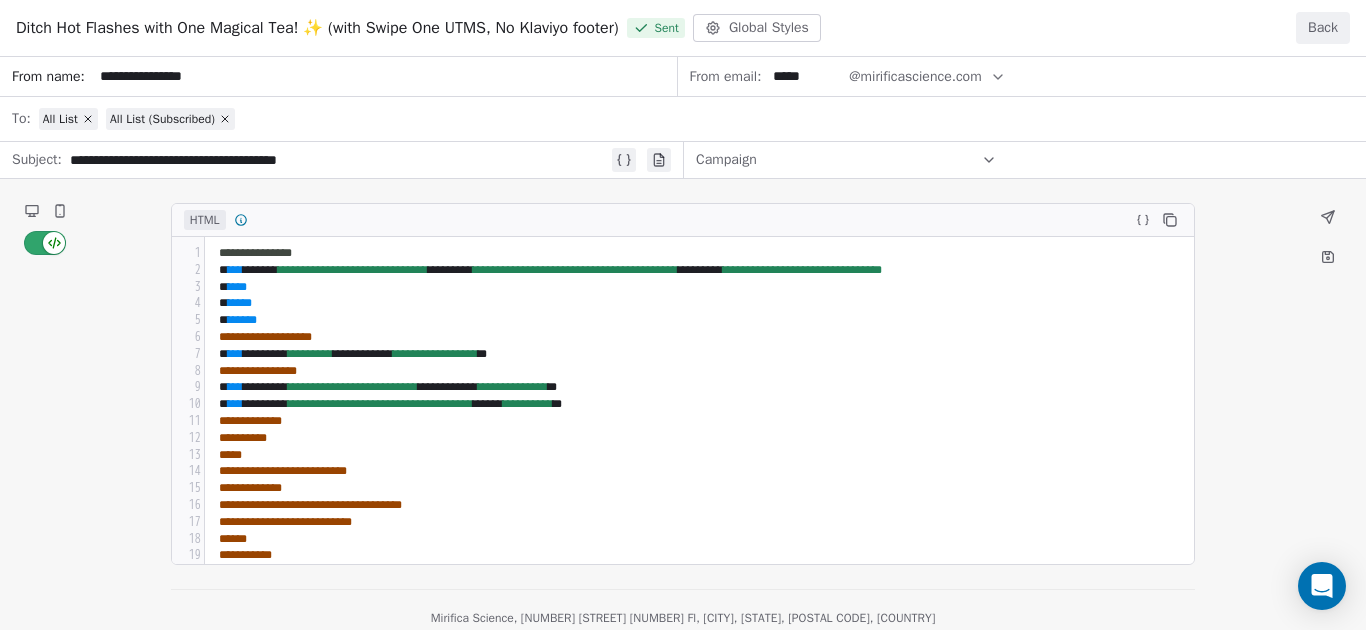 click on "**********" at bounding box center (683, 343) 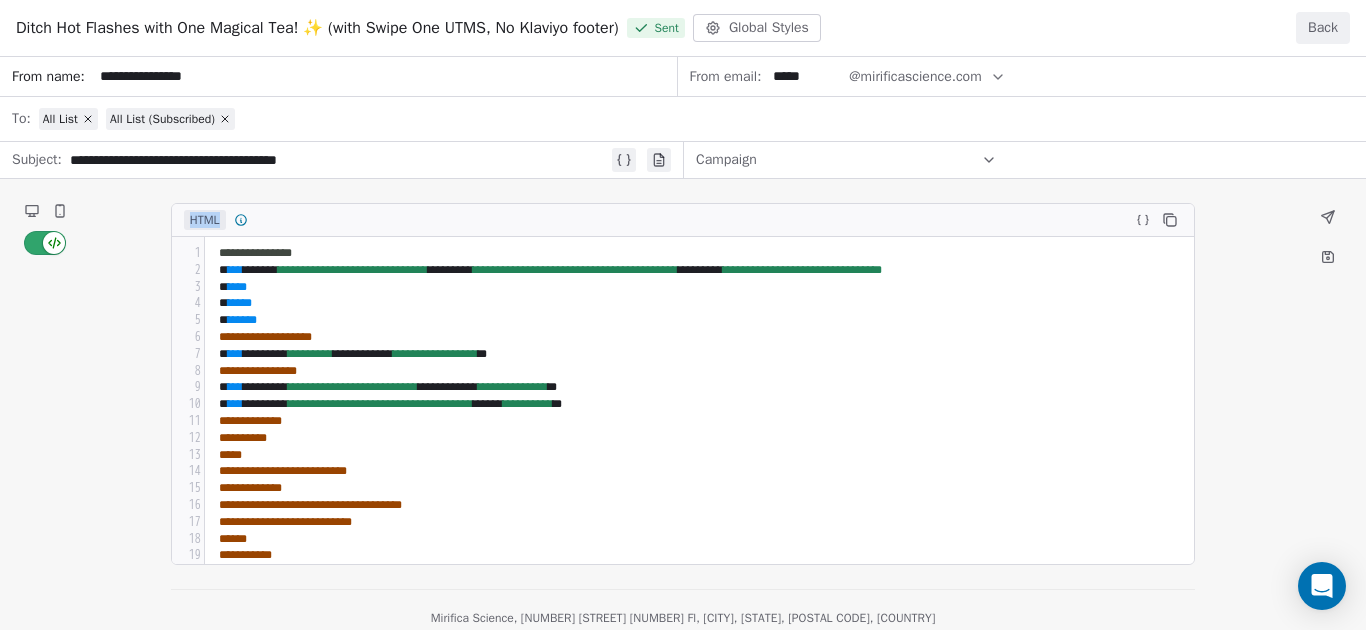 click on "**********" at bounding box center (683, 343) 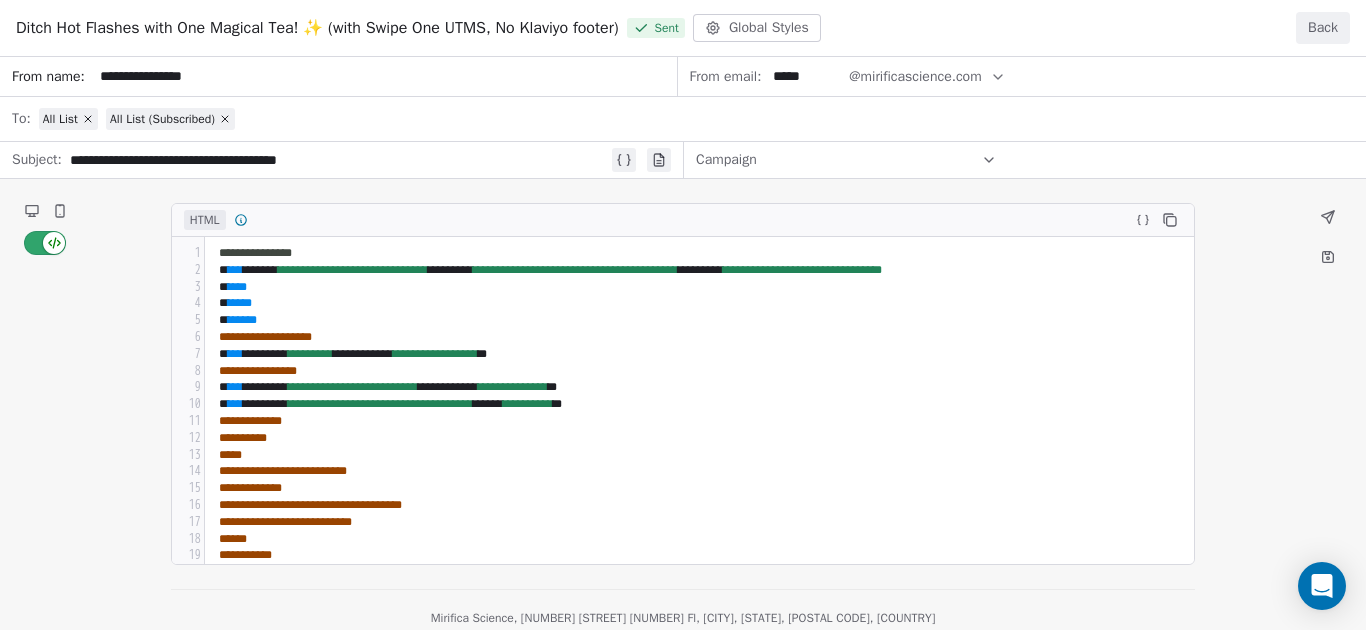 click on "**********" at bounding box center [683, 343] 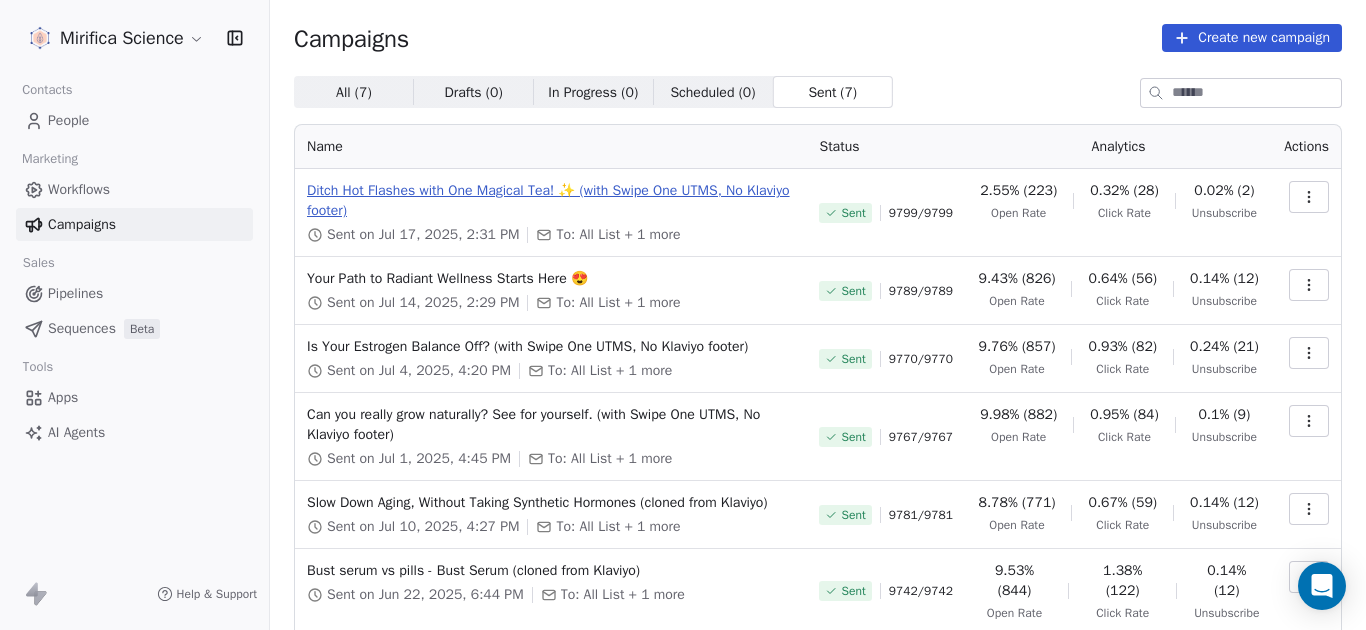 click on "Ditch Hot Flashes with One Magical Tea! ✨ (with Swipe One UTMS, No Klaviyo footer)" at bounding box center [551, 201] 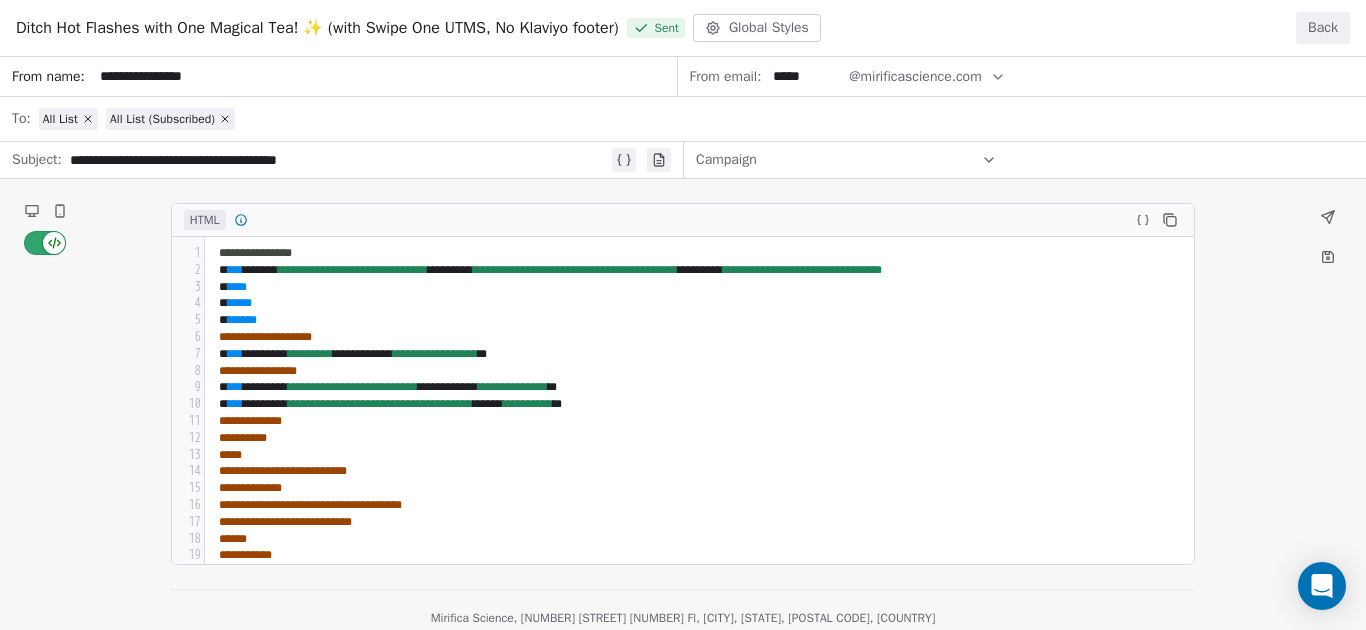 click on "**********" at bounding box center [683, 343] 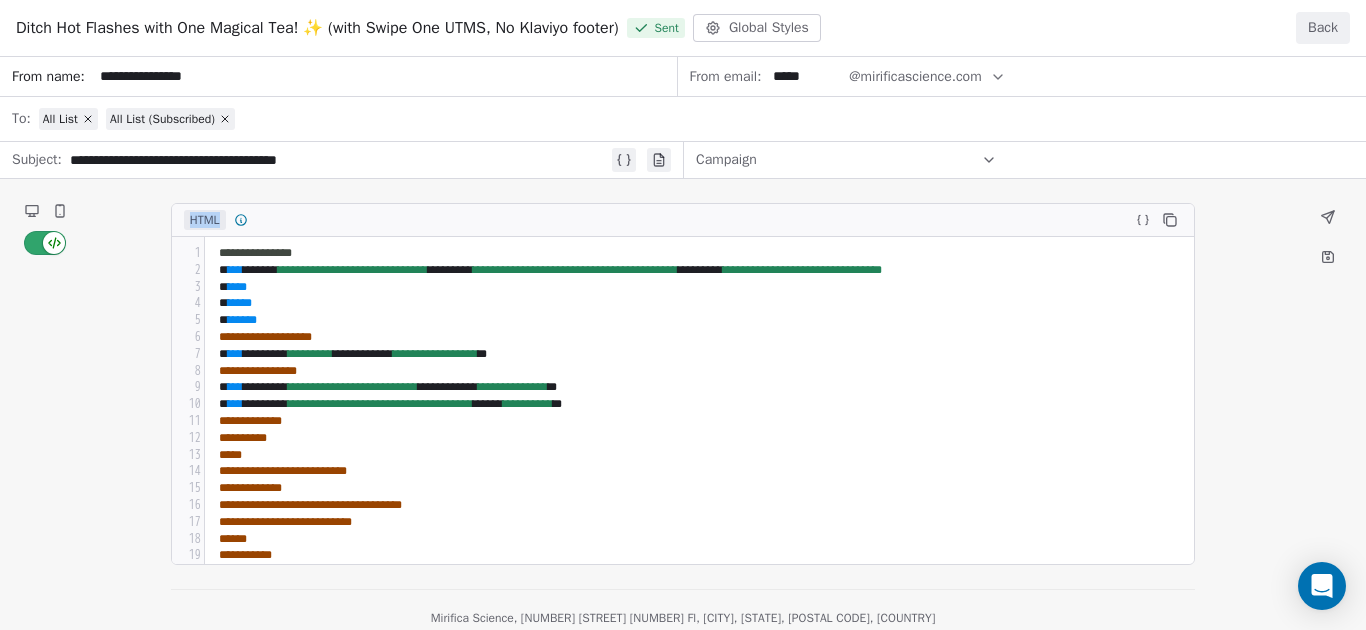 click on "**********" at bounding box center [683, 343] 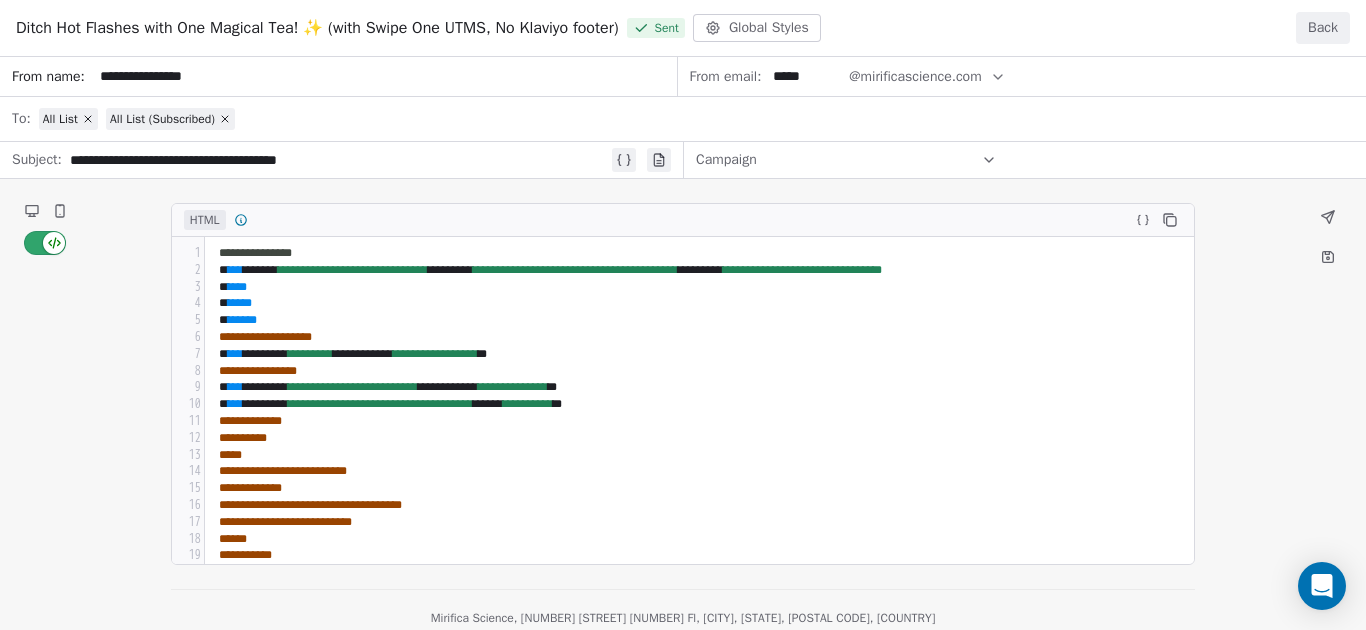 click on "**********" at bounding box center [683, 343] 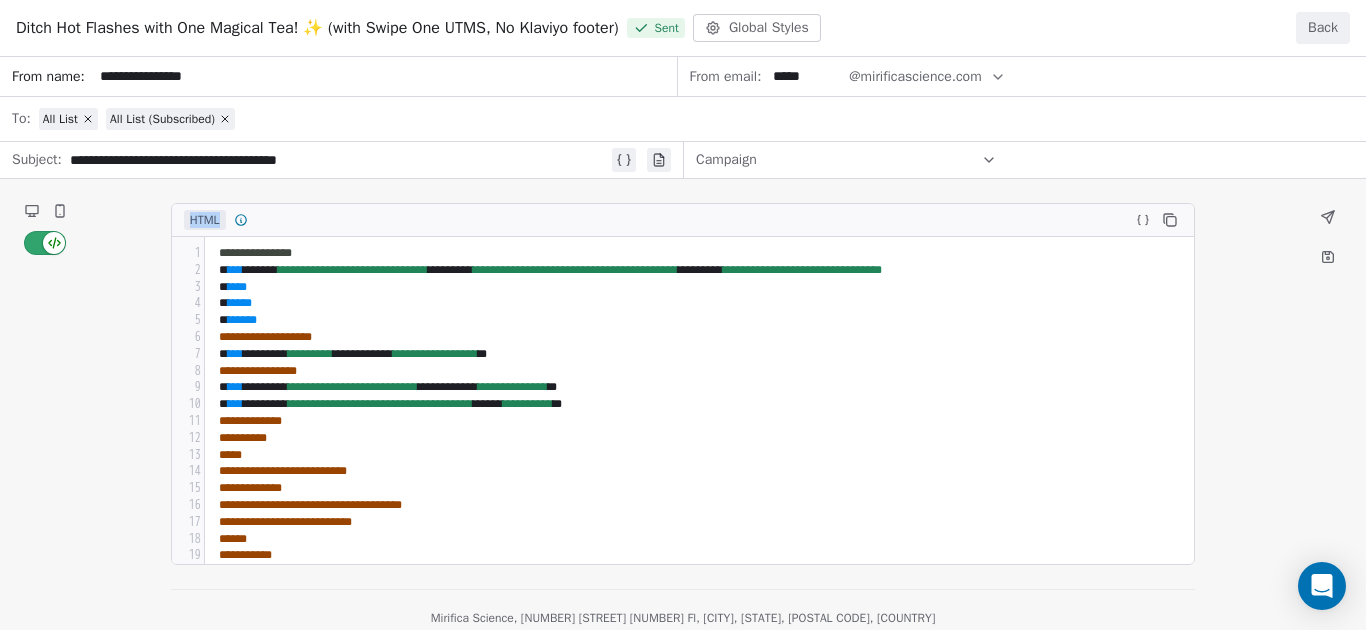click on "**********" at bounding box center (683, 343) 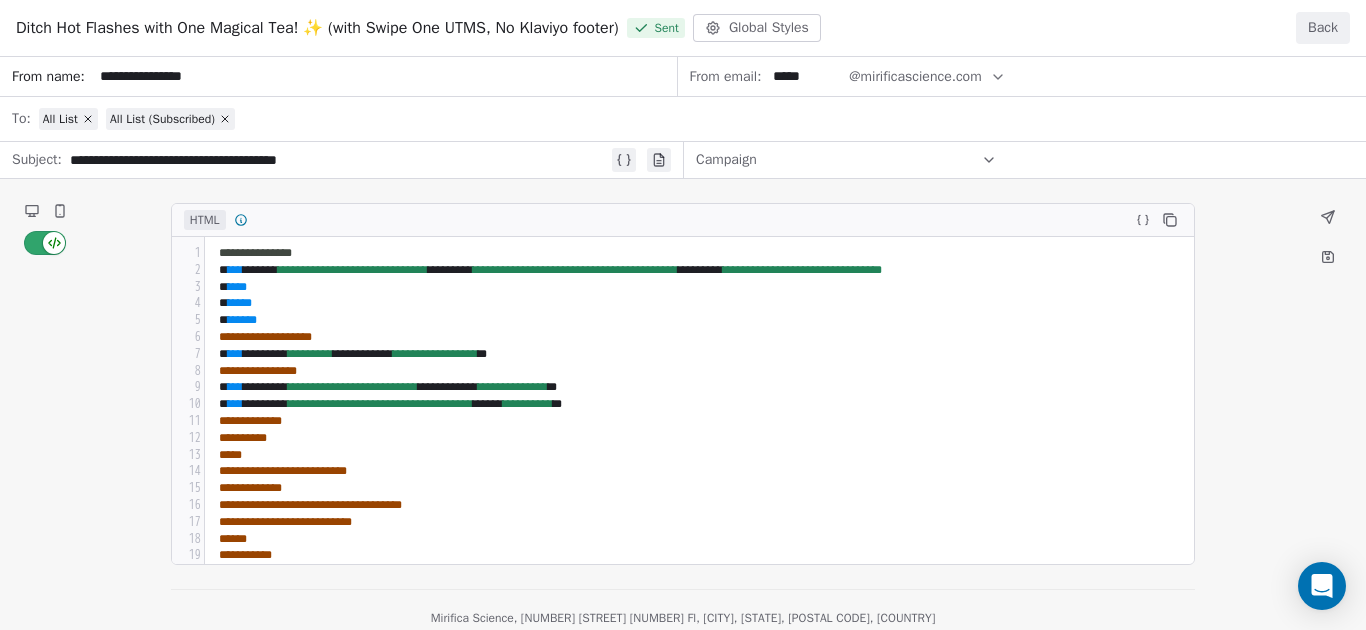click on "**********" at bounding box center (683, 343) 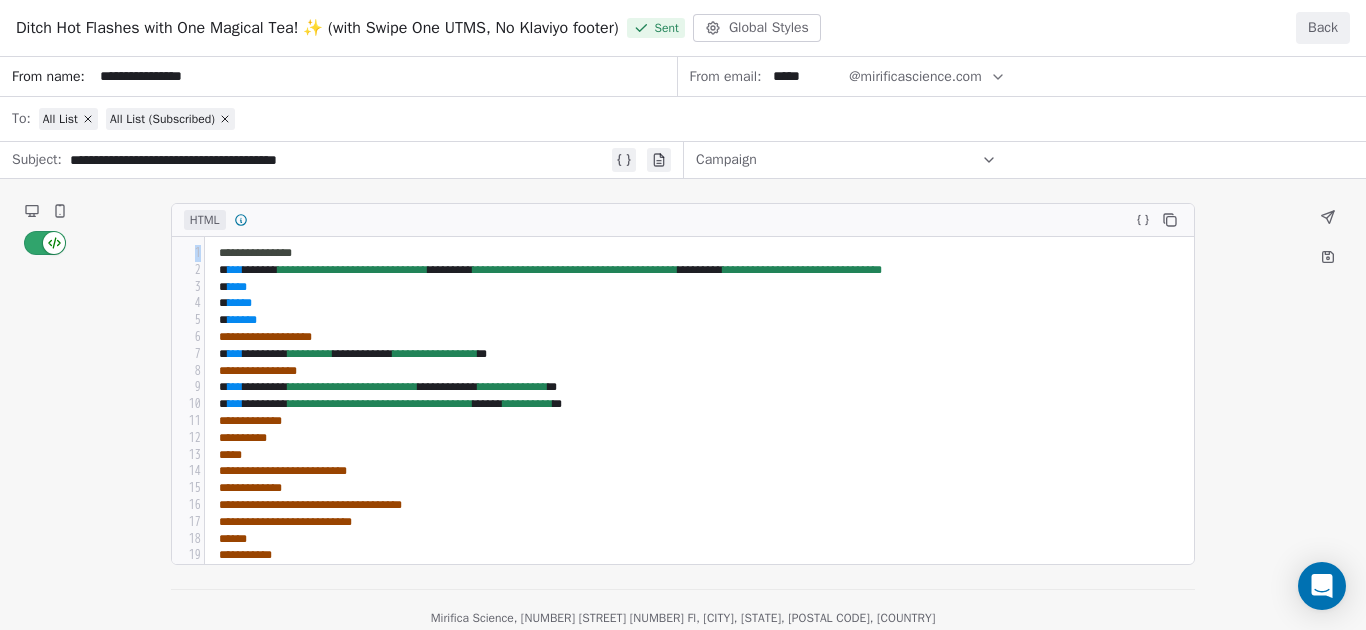 click on "**********" at bounding box center [683, 343] 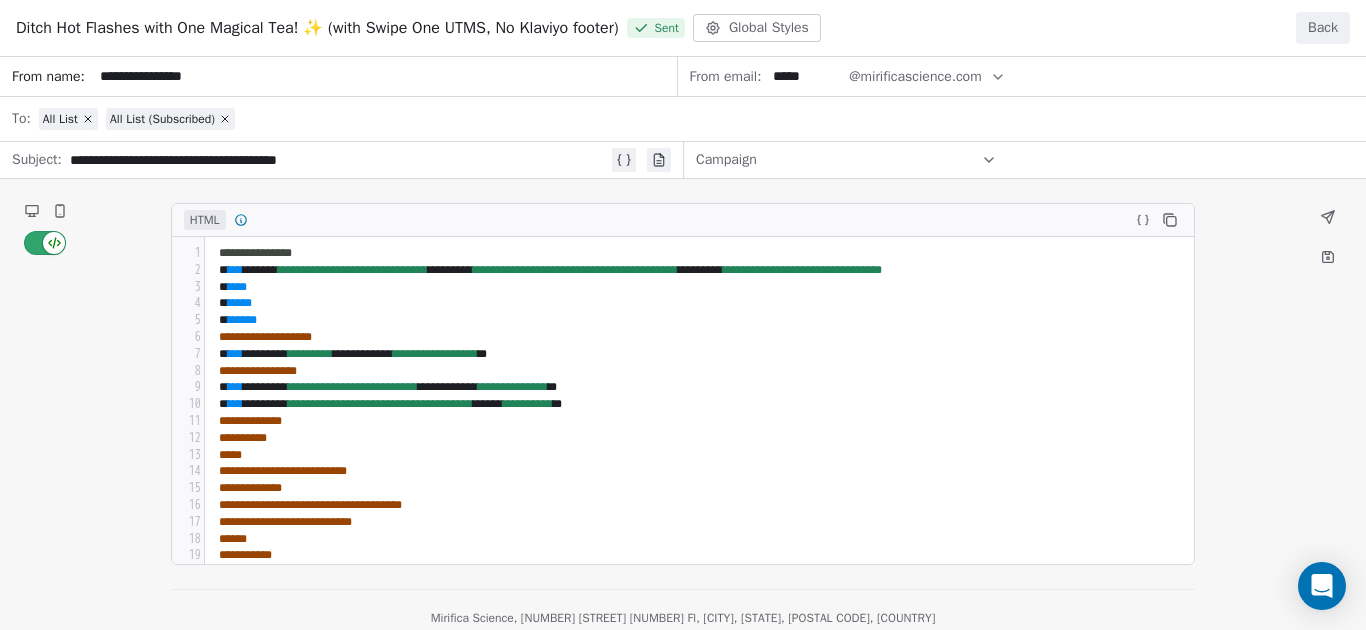 click on "**********" at bounding box center (683, 343) 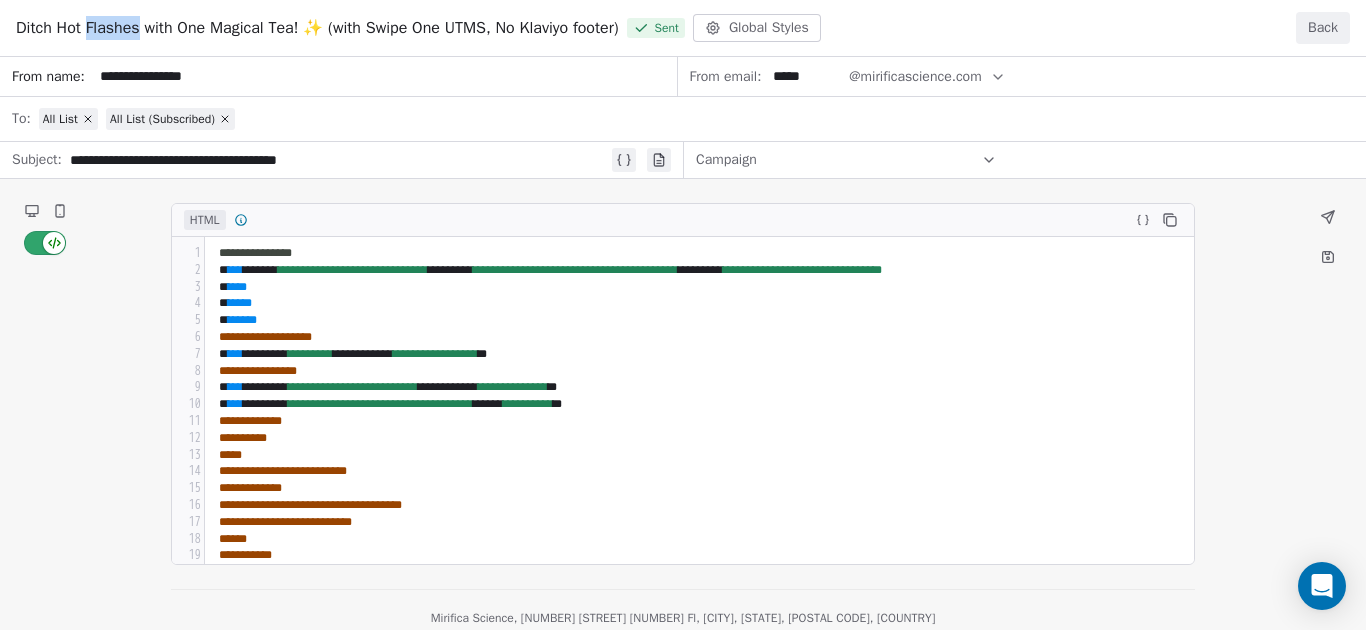 click on "Ditch Hot Flashes with One Magical Tea! ✨ (with Swipe One UTMS, No Klaviyo footer)" at bounding box center [317, 28] 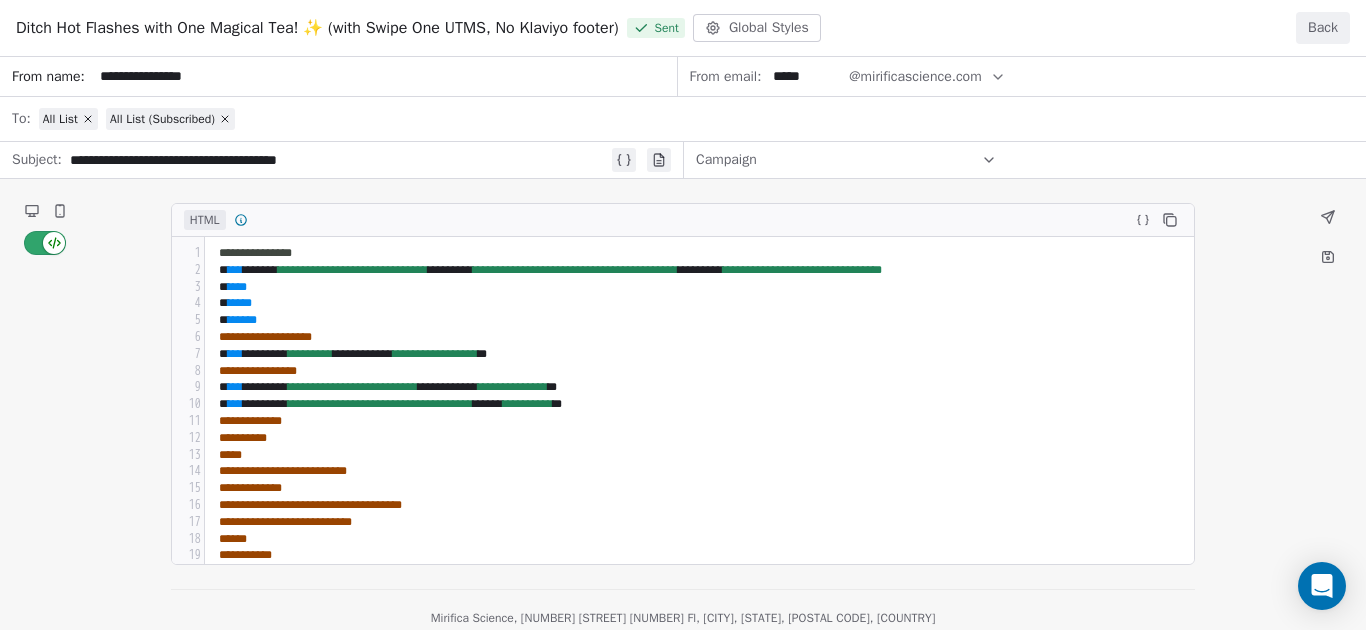 click on "Ditch Hot Flashes with One Magical Tea! ✨ (with Swipe One UTMS, No Klaviyo footer)" at bounding box center (317, 28) 